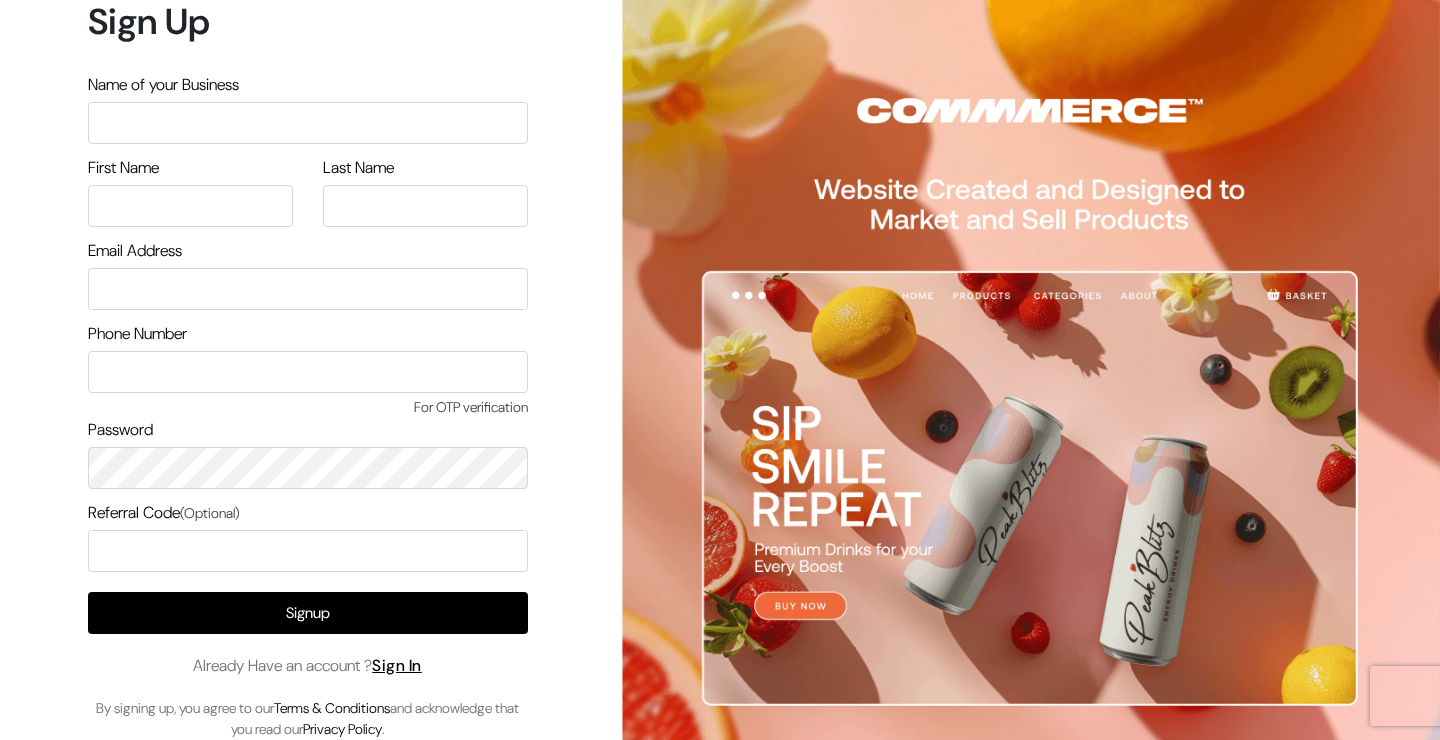 scroll, scrollTop: 0, scrollLeft: 0, axis: both 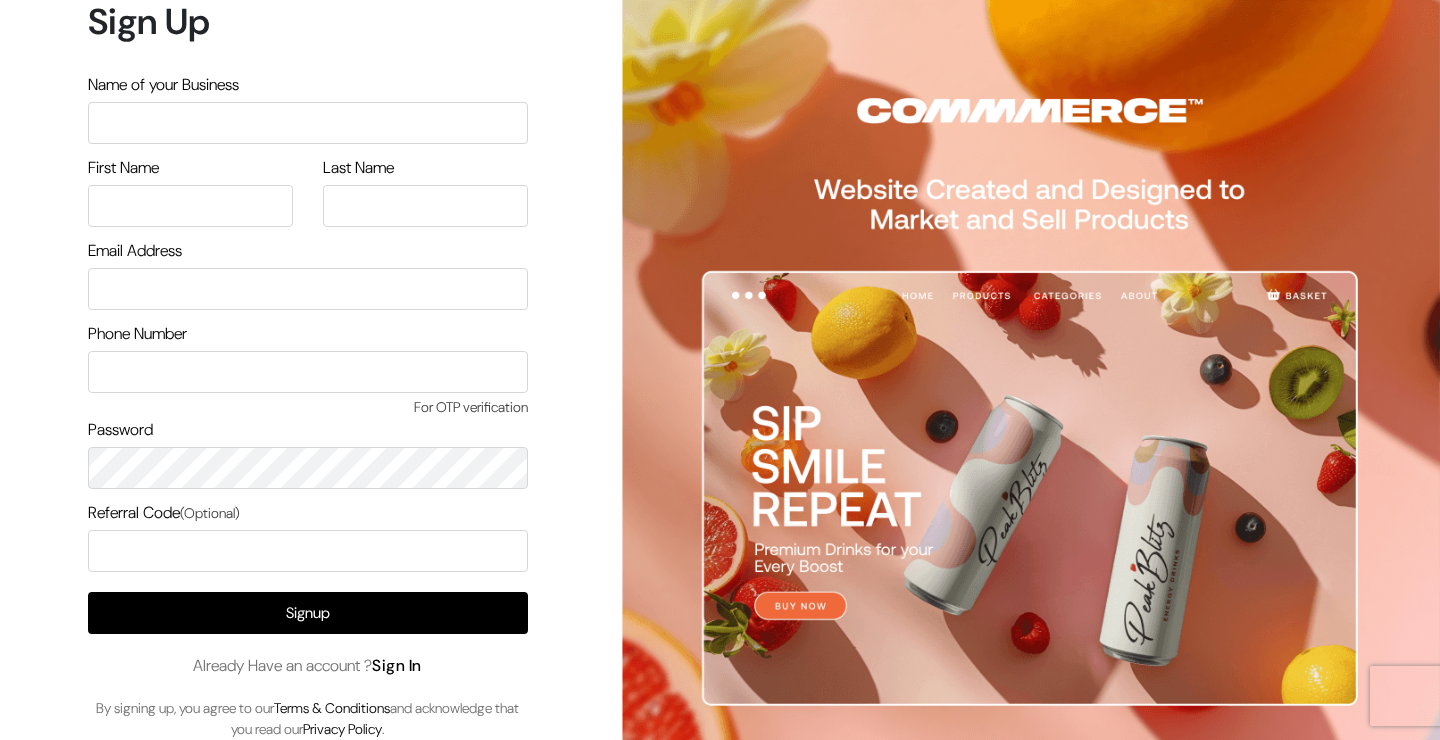 click on "Sign In" at bounding box center [397, 665] 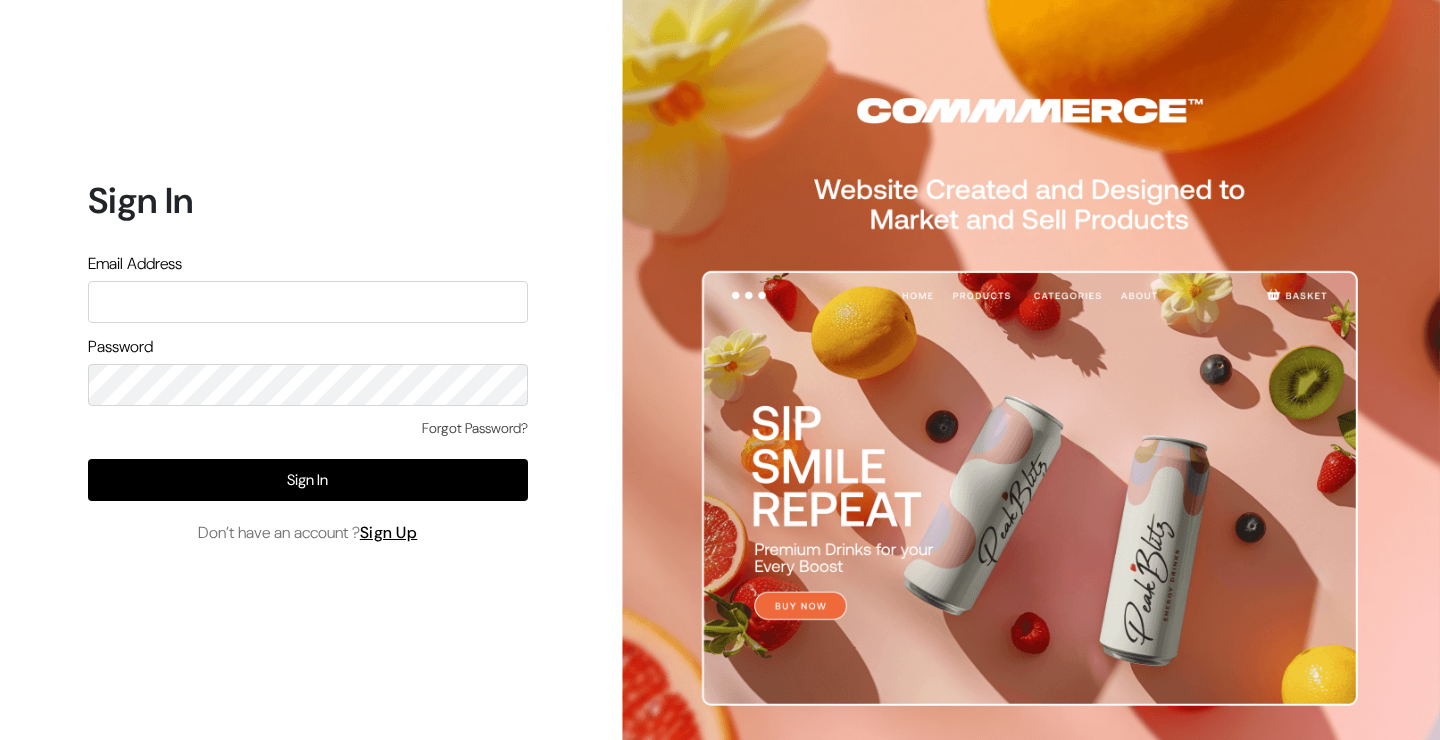 scroll, scrollTop: 0, scrollLeft: 0, axis: both 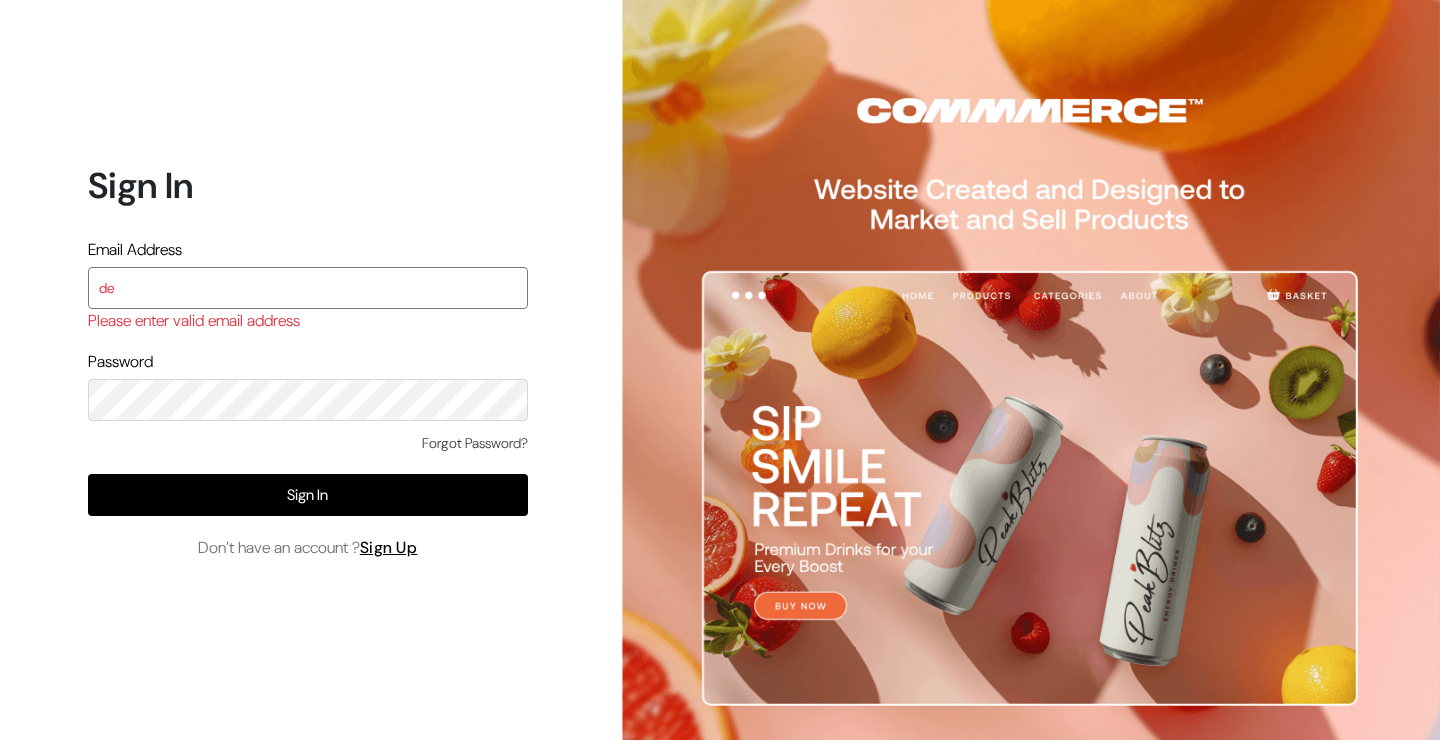 type on "demo@outdocart.in" 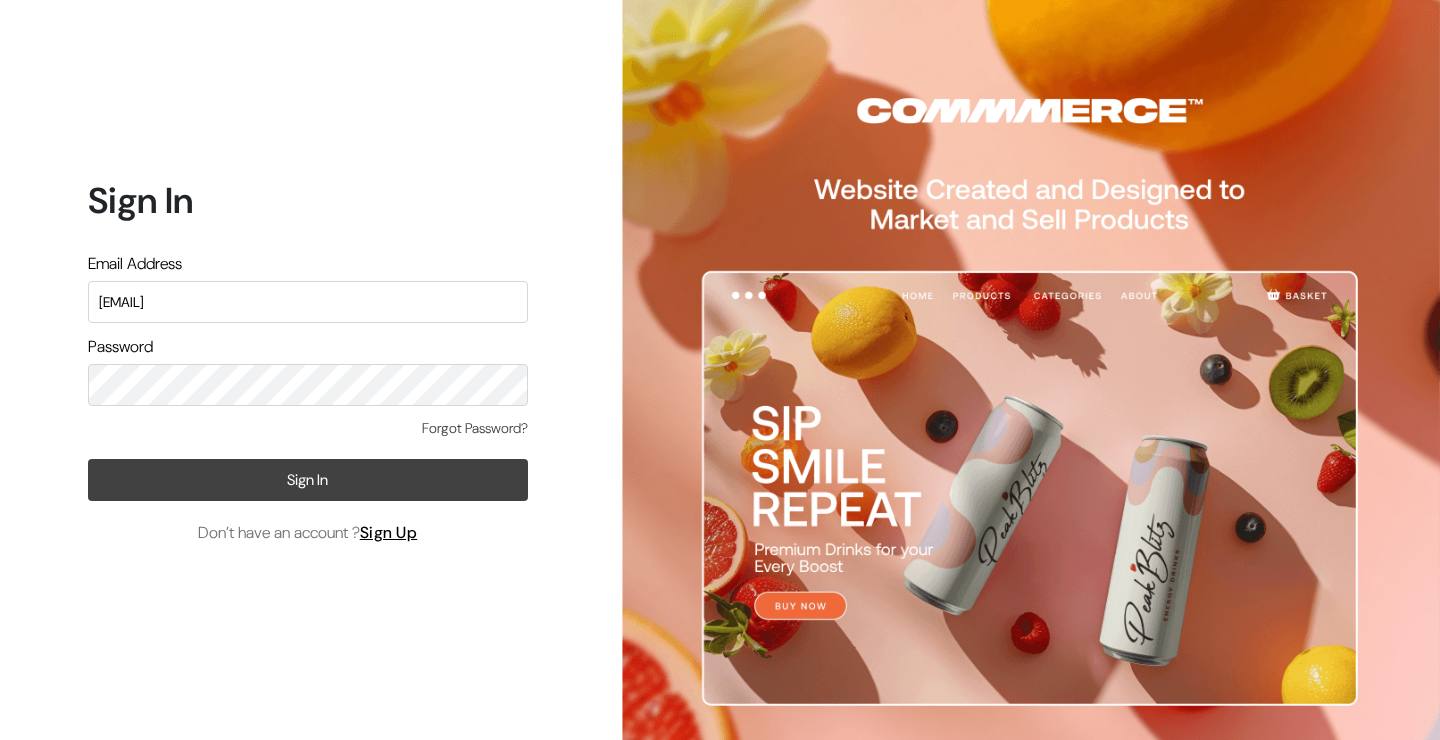 click on "Sign In" at bounding box center [308, 480] 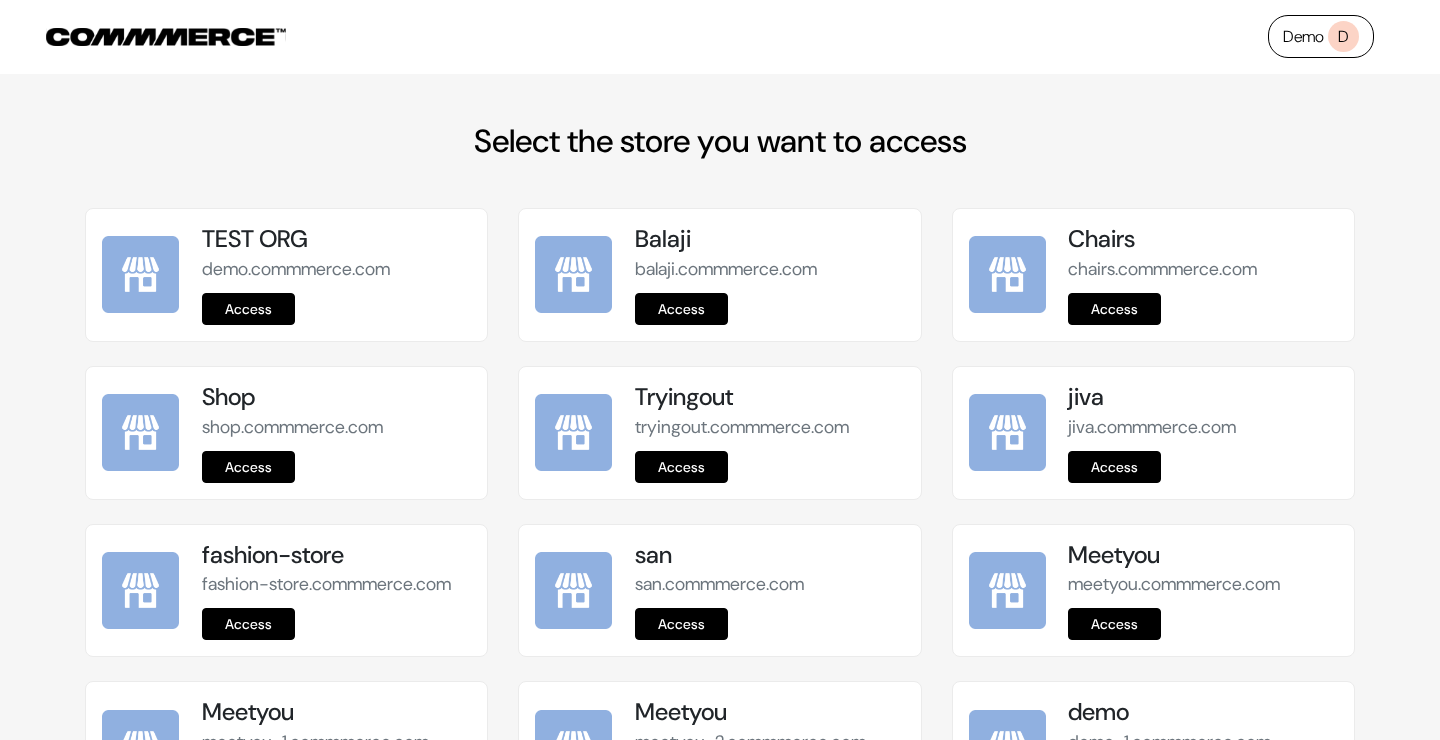 scroll, scrollTop: 0, scrollLeft: 0, axis: both 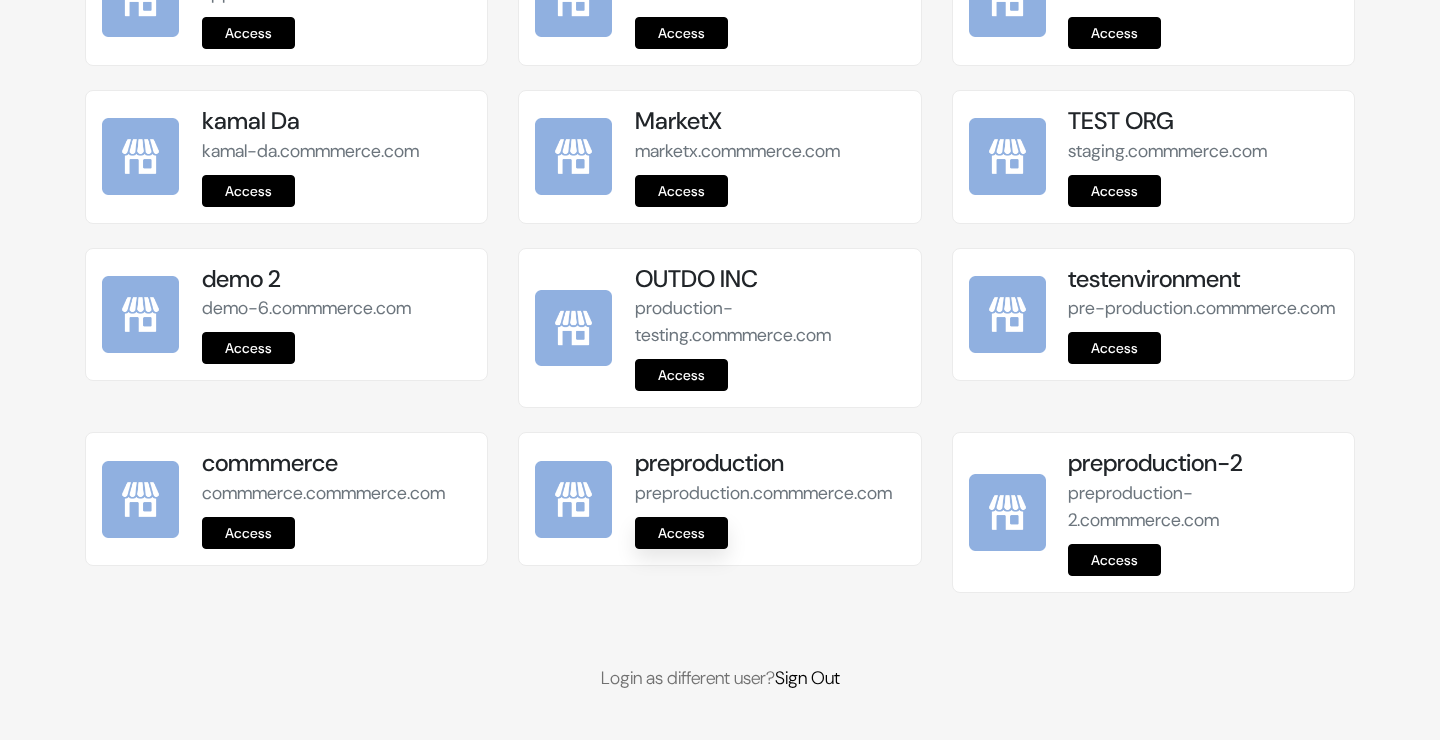 click on "Access" at bounding box center (681, 533) 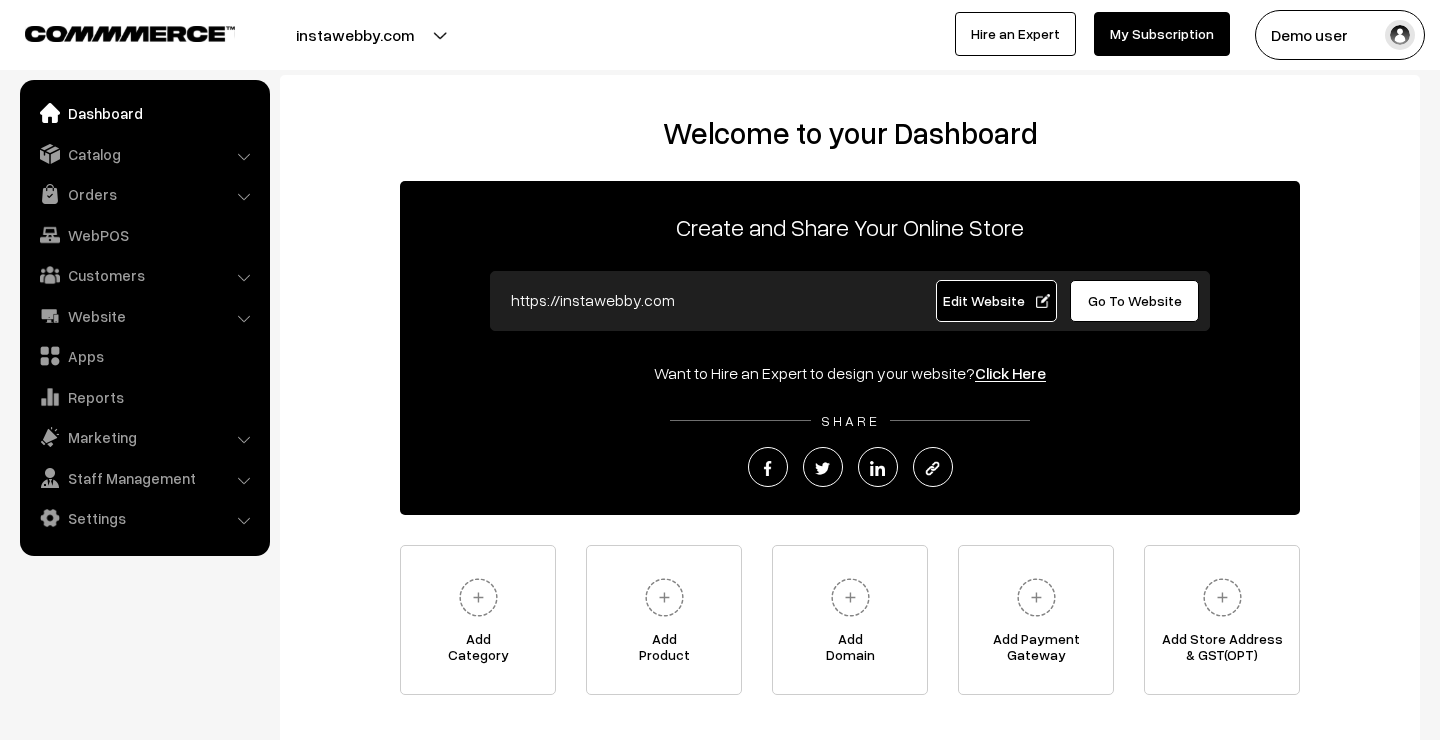 scroll, scrollTop: 0, scrollLeft: 0, axis: both 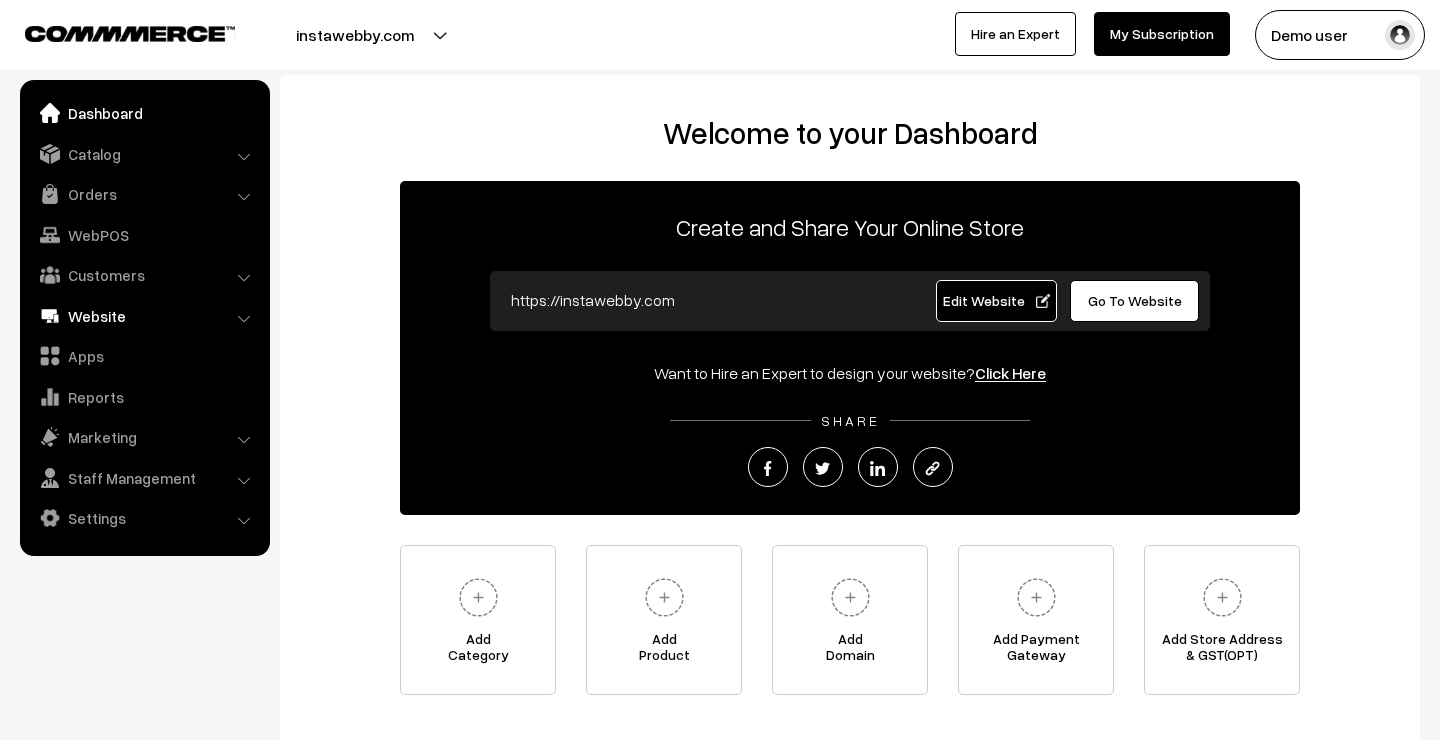 click on "Website" at bounding box center (144, 316) 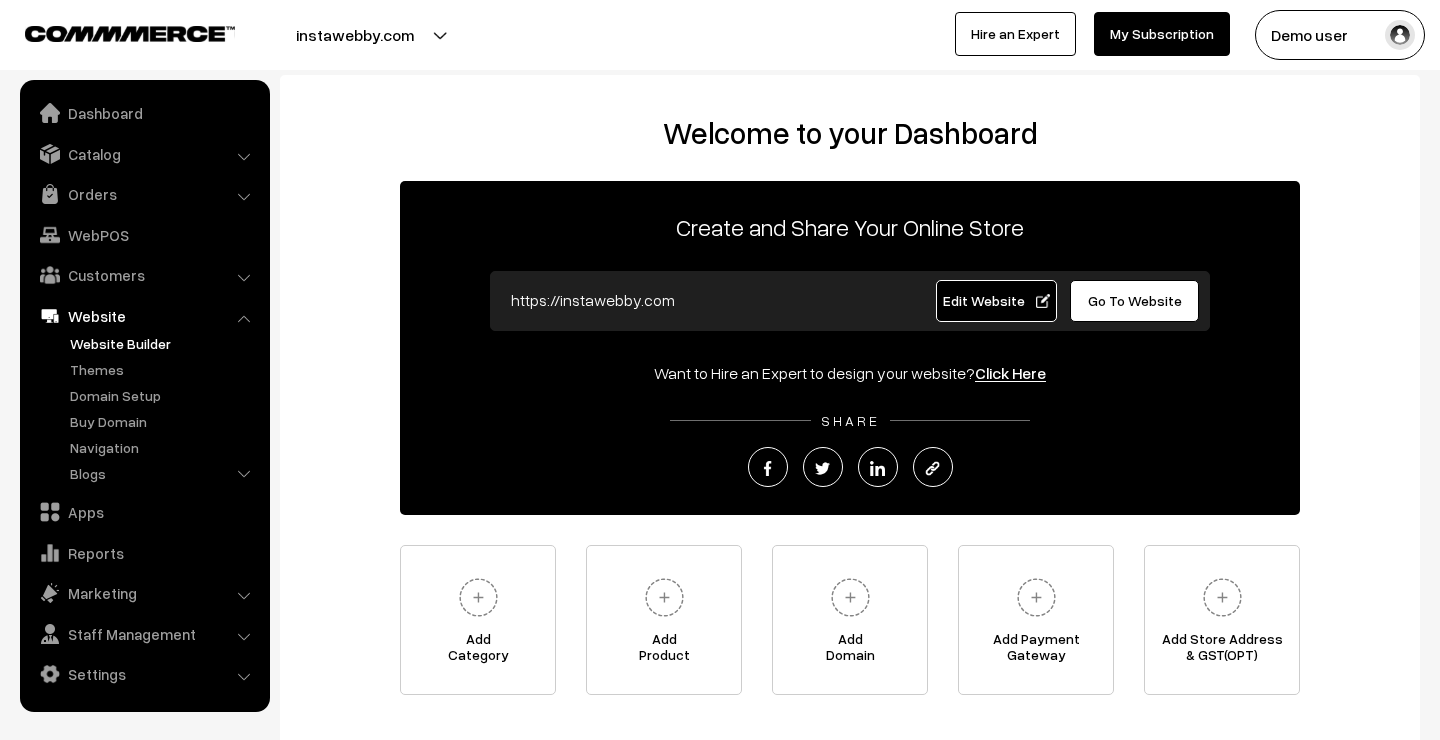 click on "Website Builder" at bounding box center (164, 343) 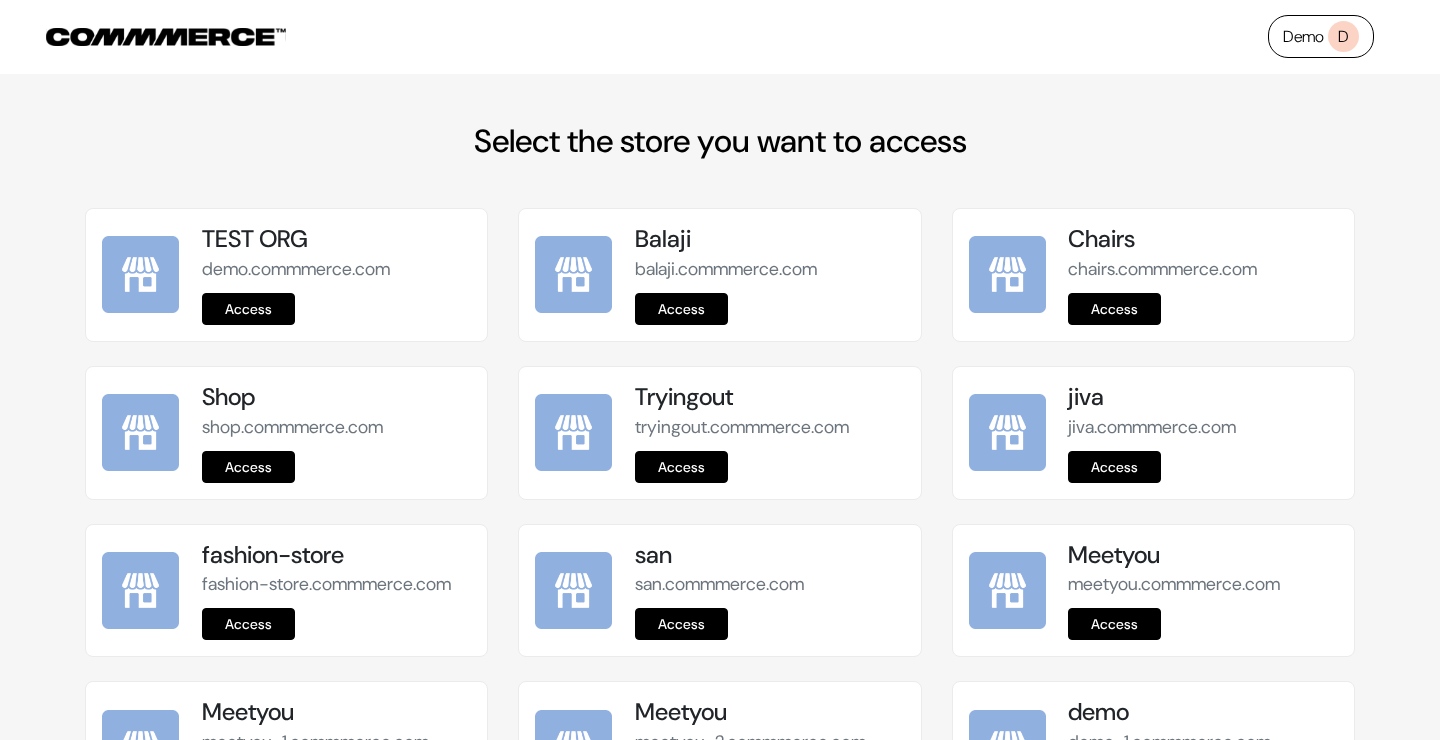 scroll, scrollTop: 0, scrollLeft: 0, axis: both 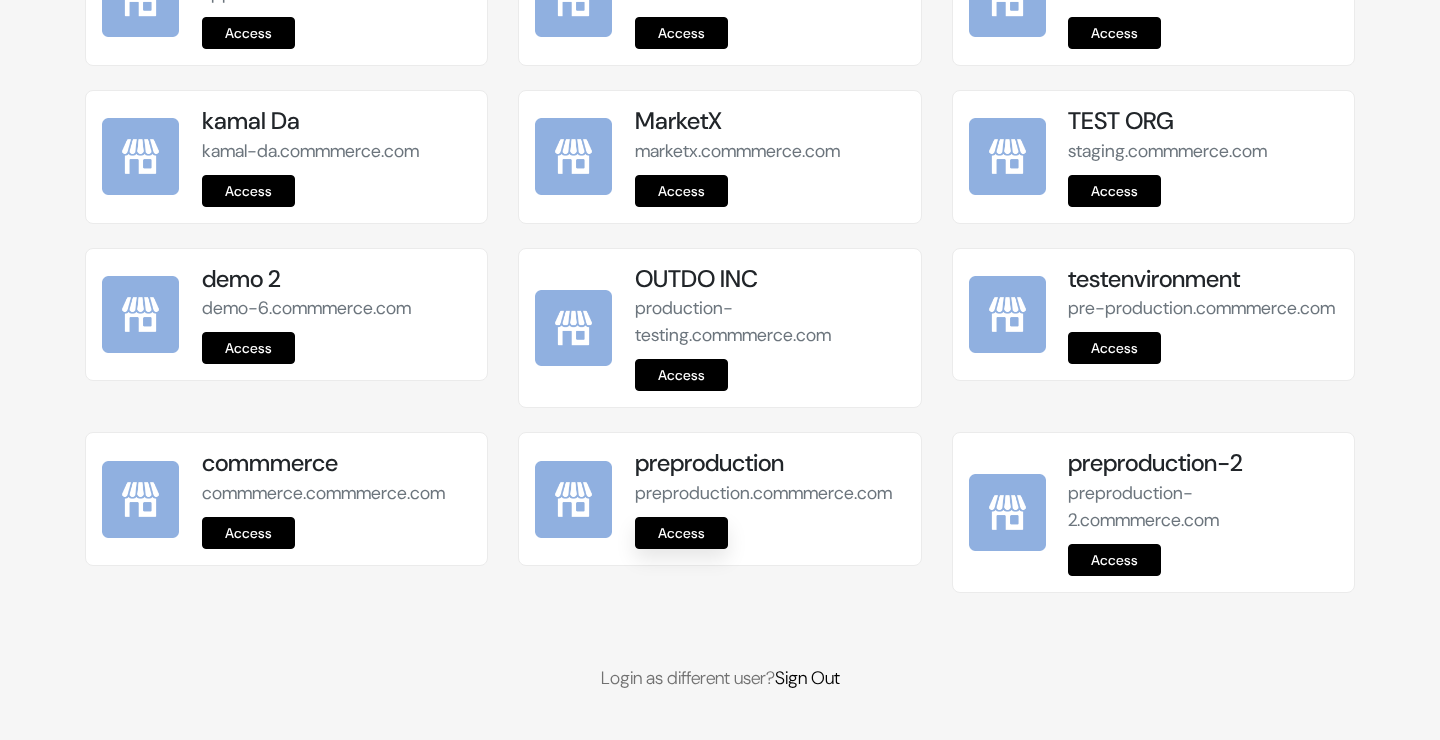 click on "Access" at bounding box center (681, 533) 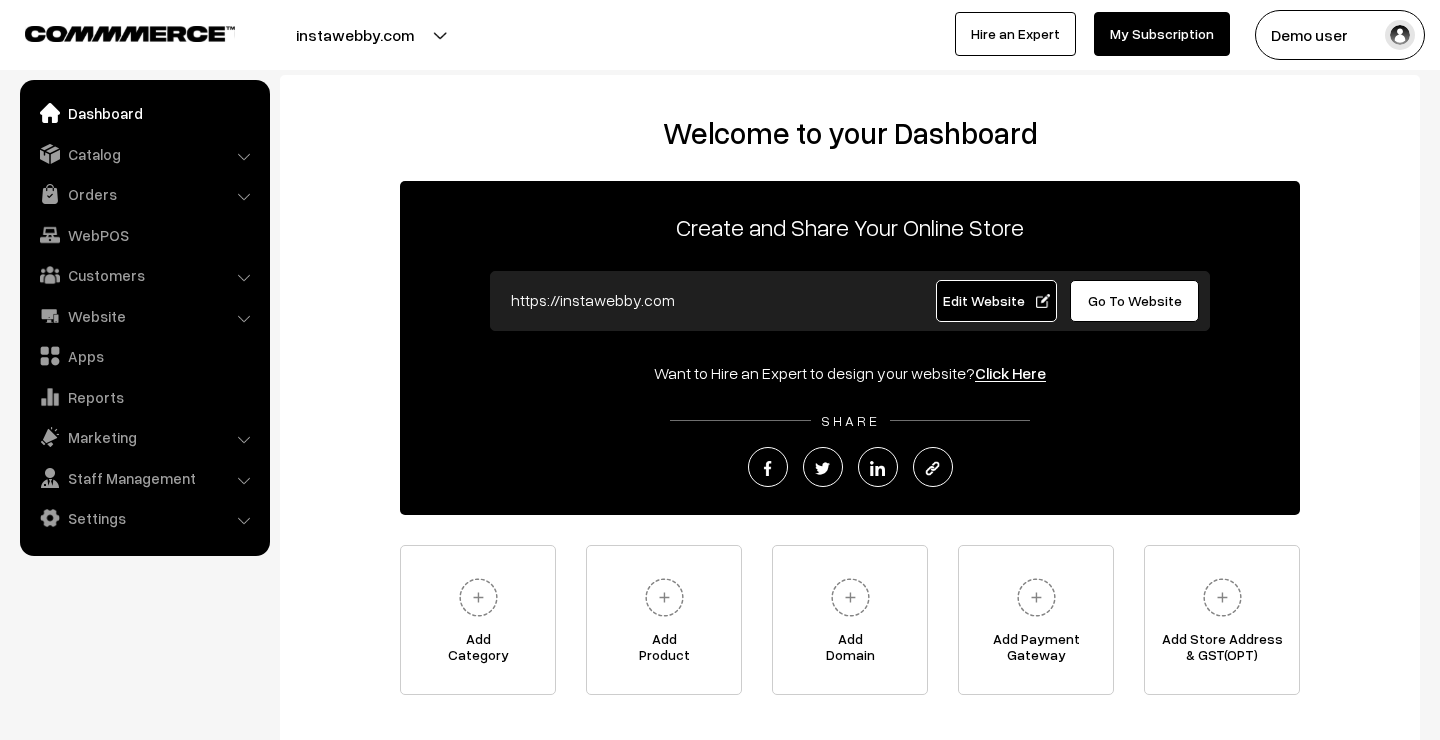 scroll, scrollTop: 0, scrollLeft: 0, axis: both 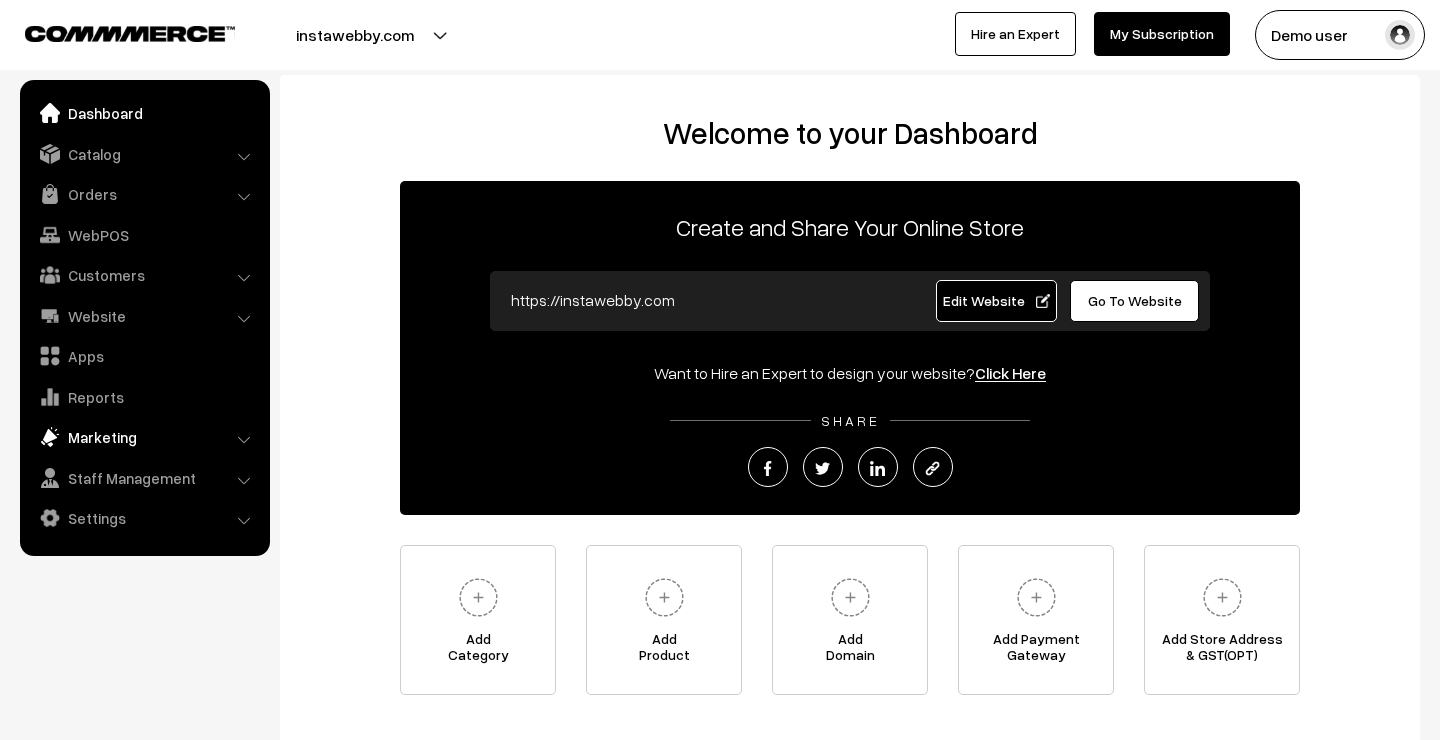click on "Marketing" at bounding box center [144, 437] 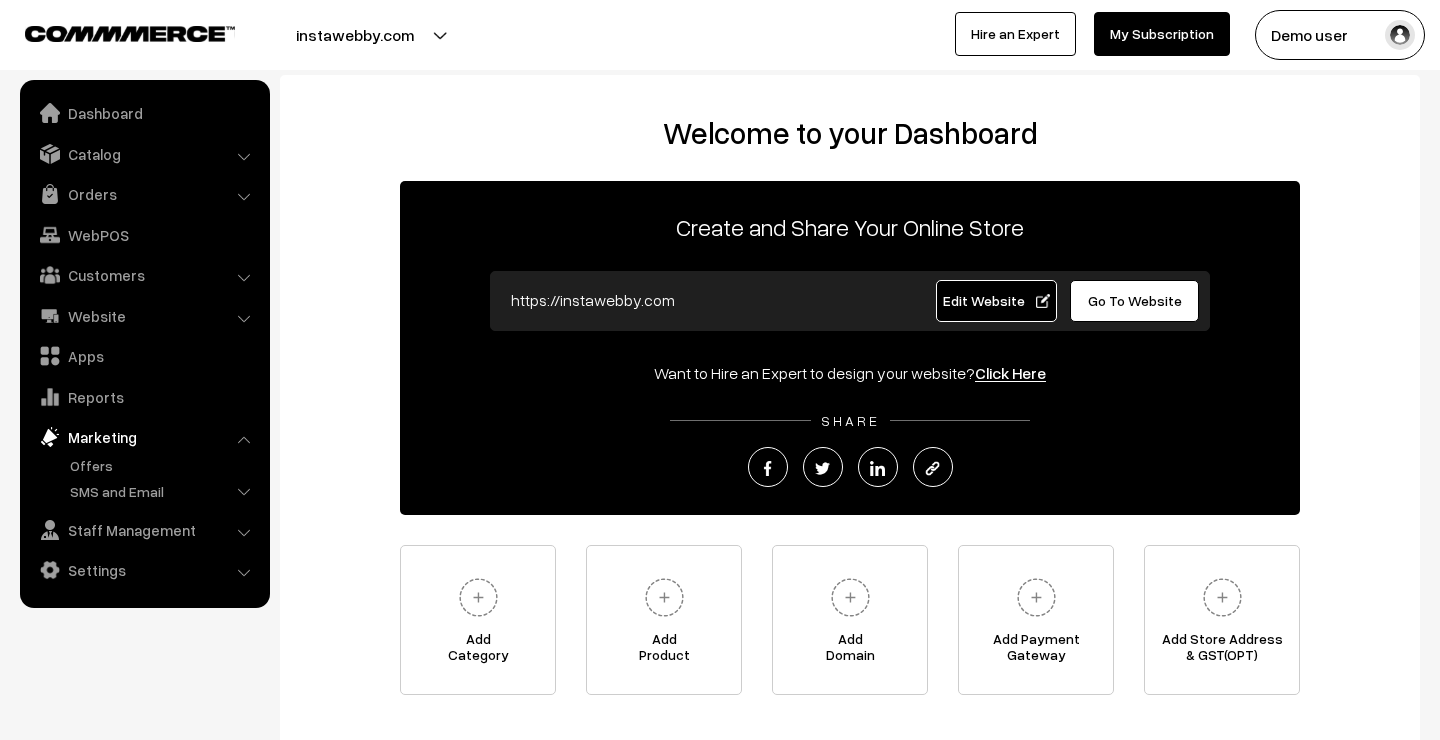 click on "Marketing" at bounding box center (144, 437) 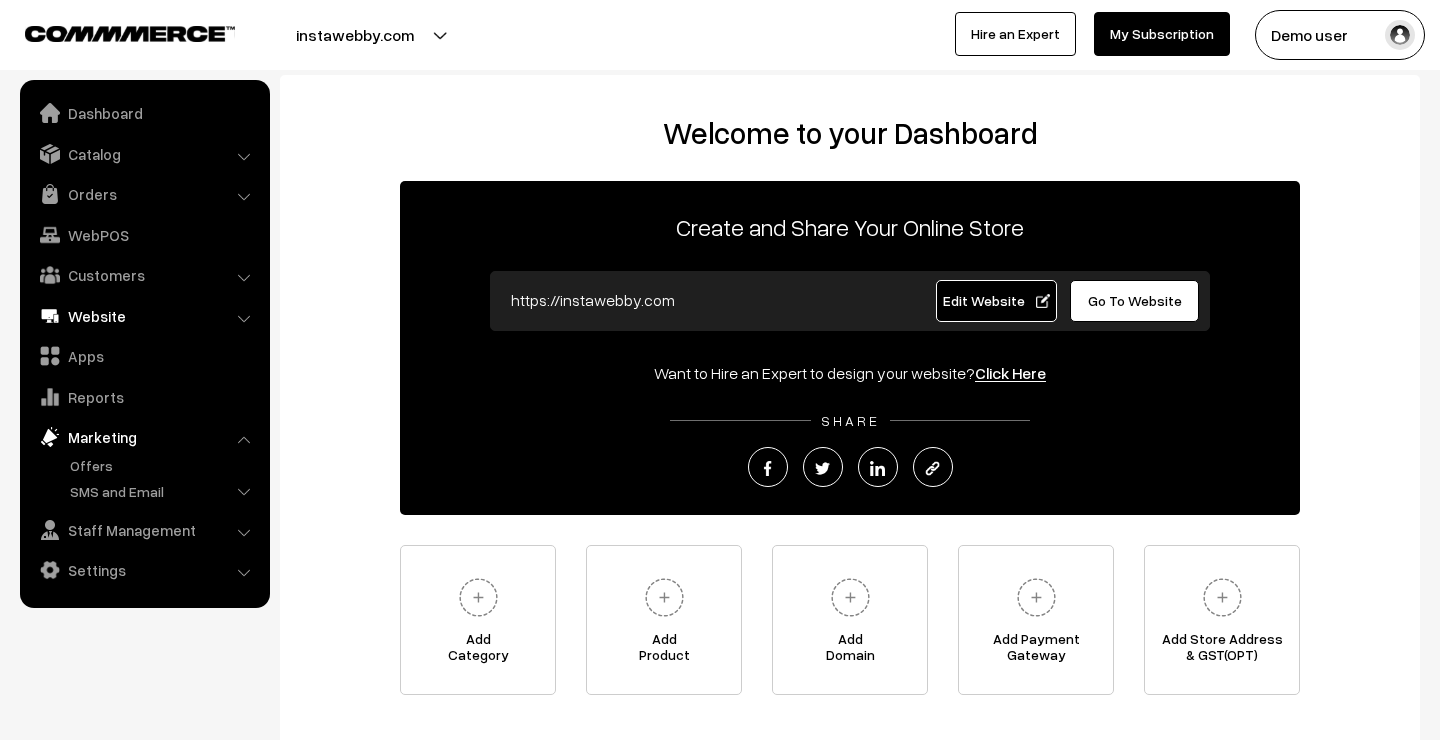 click on "Website" at bounding box center (144, 316) 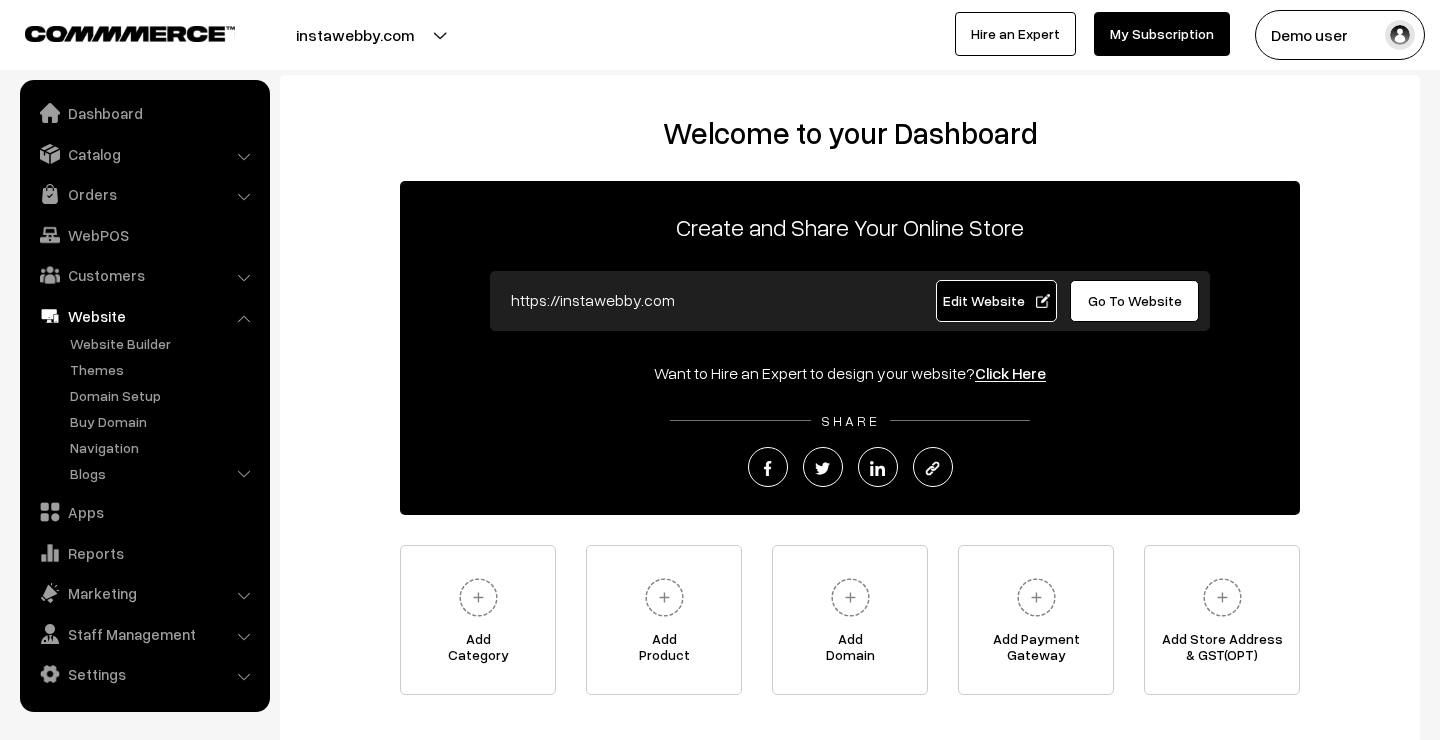 click on "Website
Website Builder
Authors" at bounding box center (145, 394) 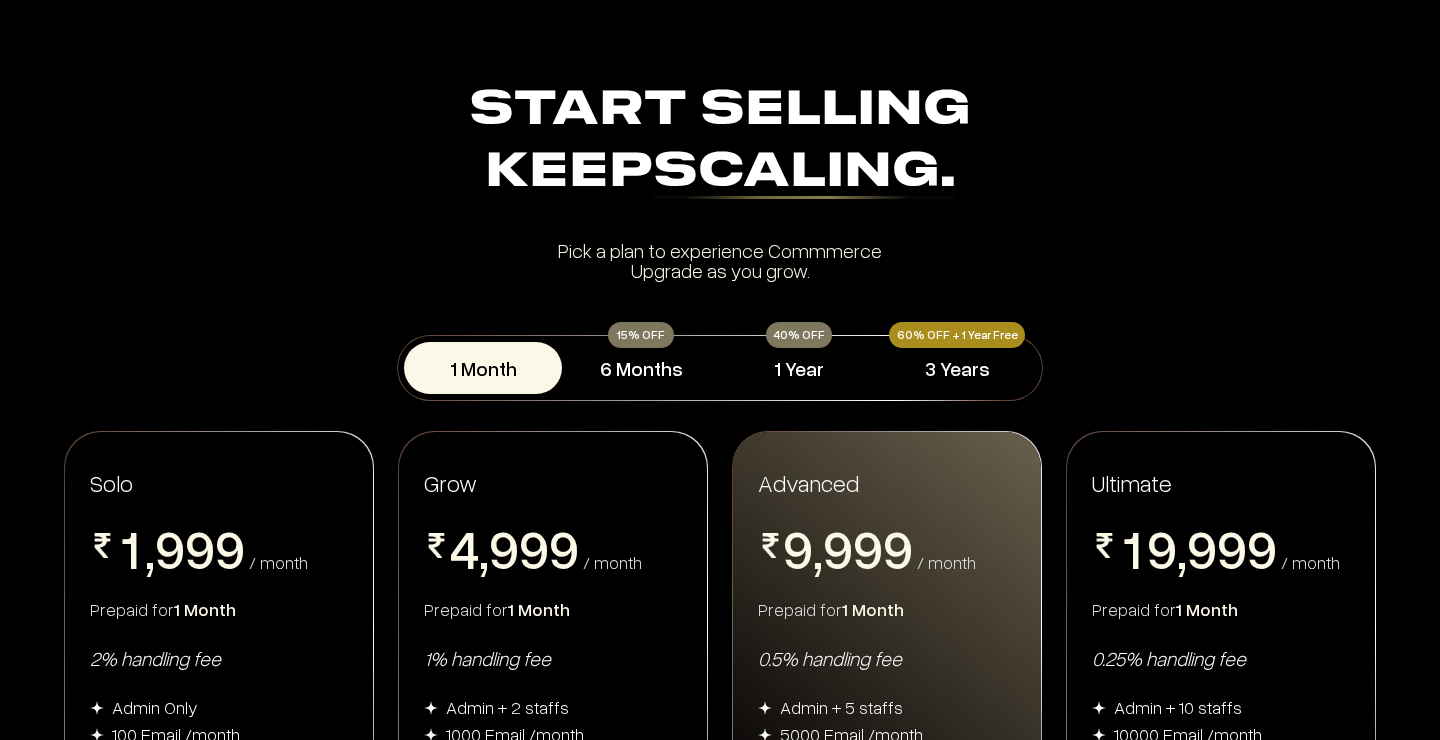 scroll, scrollTop: 0, scrollLeft: 0, axis: both 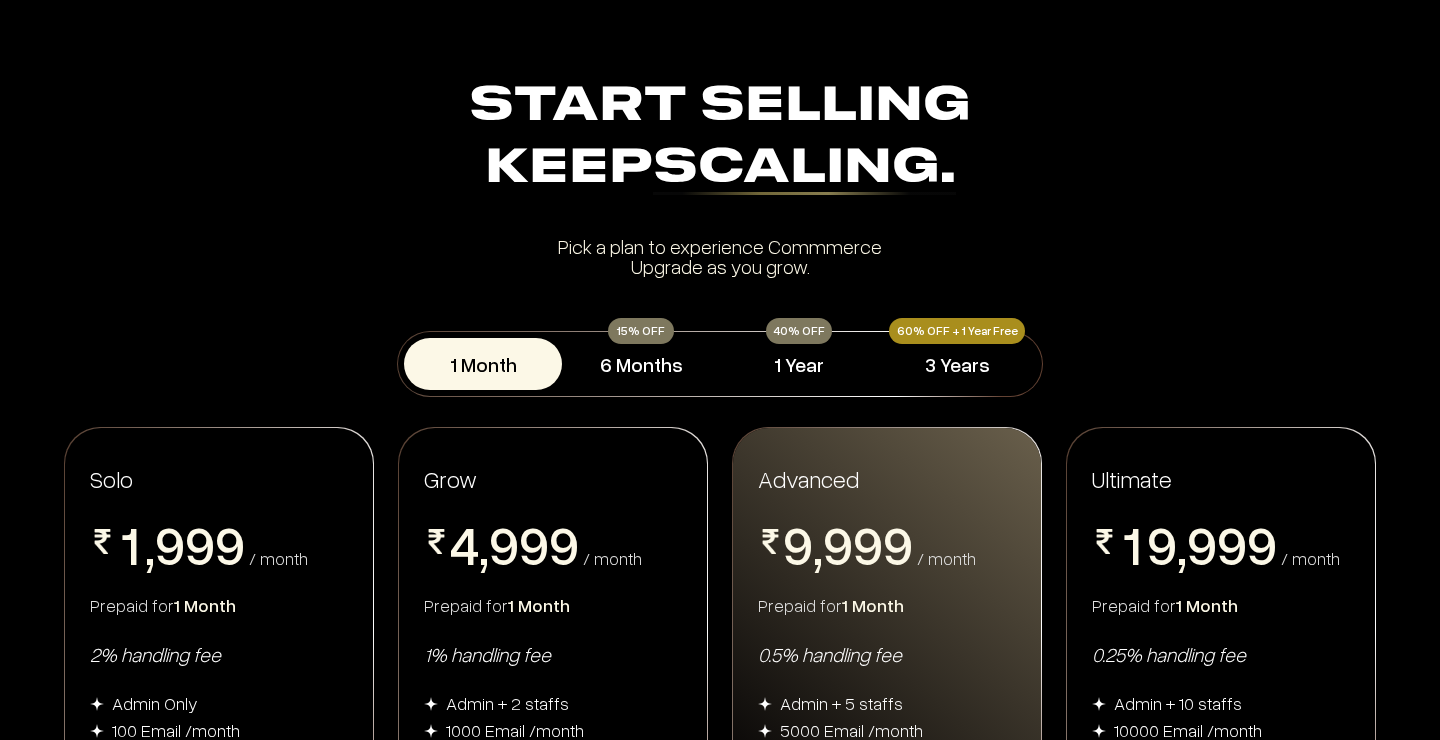 click on "Keep
Scaling." at bounding box center (720, 169) 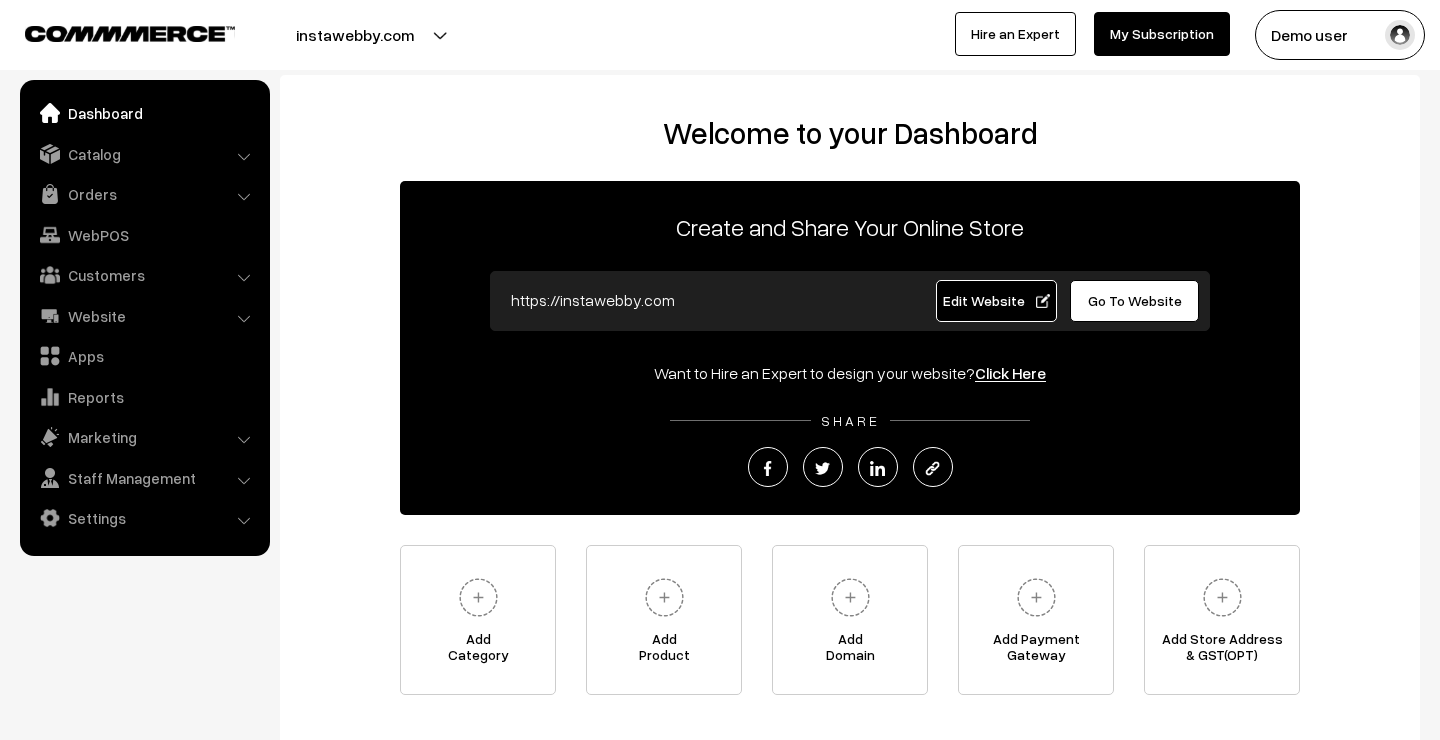 scroll, scrollTop: 0, scrollLeft: 0, axis: both 